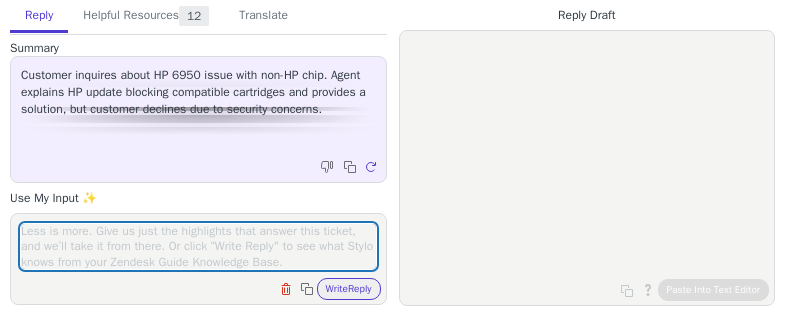 click at bounding box center [198, 246] 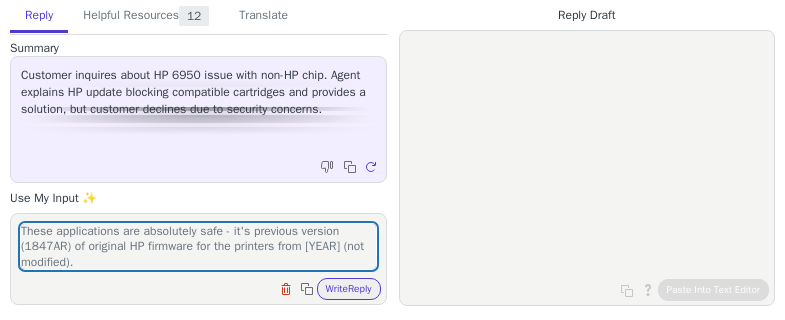 scroll, scrollTop: 0, scrollLeft: 0, axis: both 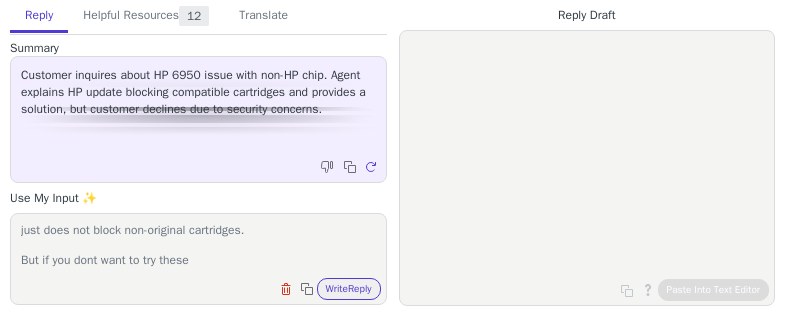 click on "These applications are absolutely safe - it's previous version (1847AR) of original HP firmware for the printers from [YEAR] (not modified).
*No difference in perfomance, features or security - old version just does not block non-original cartridges.
But if you dont want to try these" at bounding box center (198, 246) 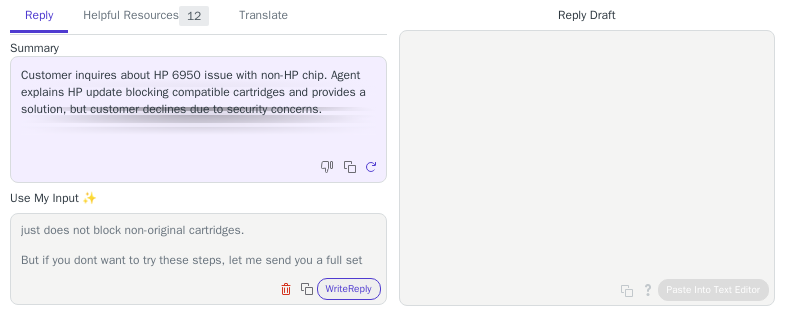 scroll, scrollTop: 232, scrollLeft: 0, axis: vertical 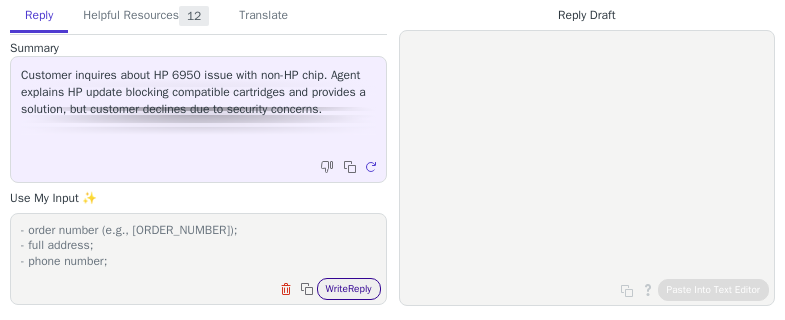 type on "These applications are absolutely safe - it's previous version (1847AR) of original HP firmware for the printers from [YEAR] (not modified).
*No difference in perfomance, features or security - old version just does not block non-original cartridges.
But if you dont want to try these steps, let me send you a full set of newly updated cartridges with the latest firmware, which will be recognized without any errors.
I'll choose the fastest shipping option (1-2 days) to save you time.
Please provide me with the following information to send you a replacement:
- order number (e.g., [ORDER_NUMBER]);
- full address;
- phone number;" 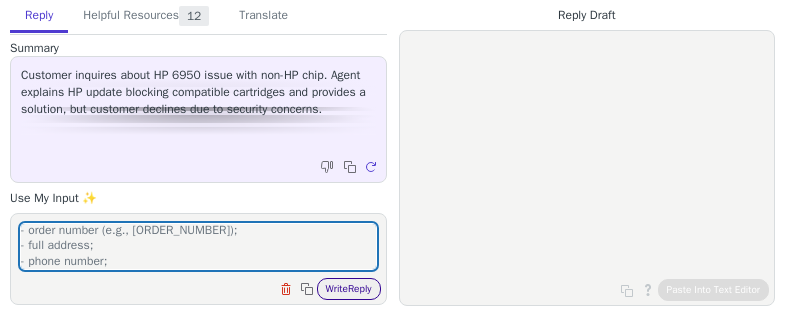click on "Write  Reply" at bounding box center [349, 289] 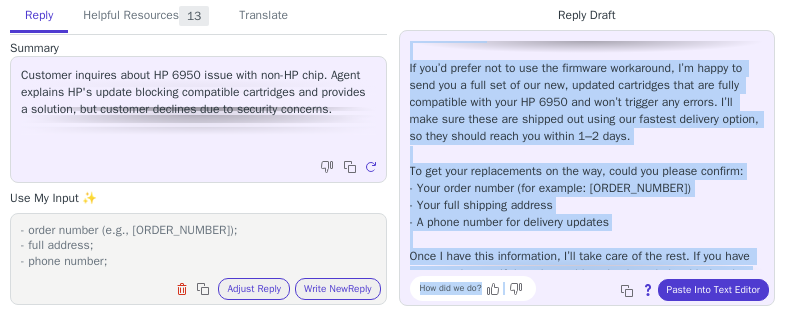 scroll, scrollTop: 113, scrollLeft: 0, axis: vertical 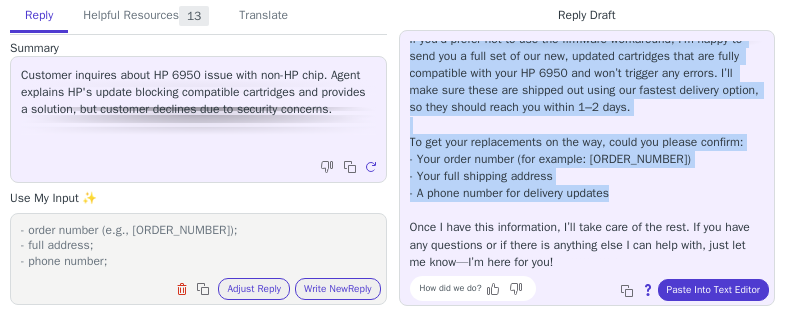 drag, startPoint x: 410, startPoint y: 85, endPoint x: 644, endPoint y: 198, distance: 259.85574 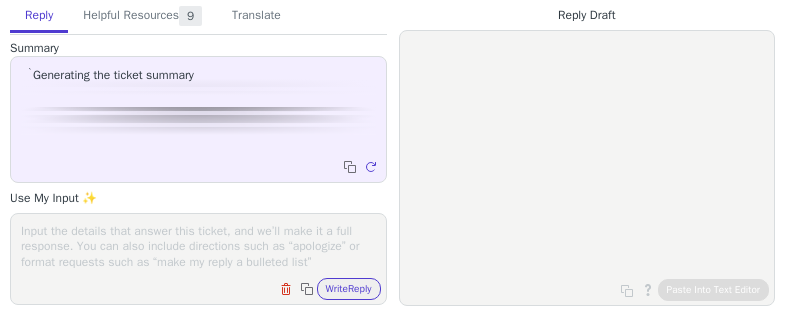 scroll, scrollTop: 0, scrollLeft: 0, axis: both 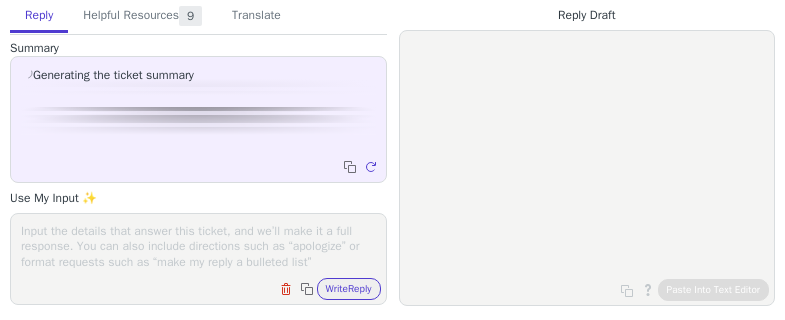 click at bounding box center [198, 246] 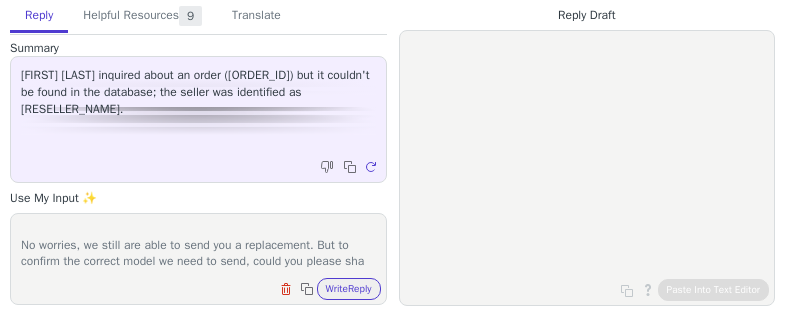 scroll, scrollTop: 48, scrollLeft: 0, axis: vertical 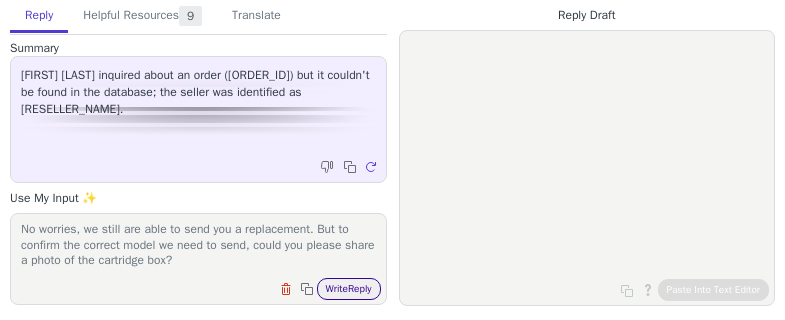 type on "Unfortunately that is a reseller we are not familiar with. Our store on Amazon is called Smart Ink Store.
No worries, we still are able to send you a replacement. But to confirm the correct model we need to send, could you please share a photo of the cartridge box?" 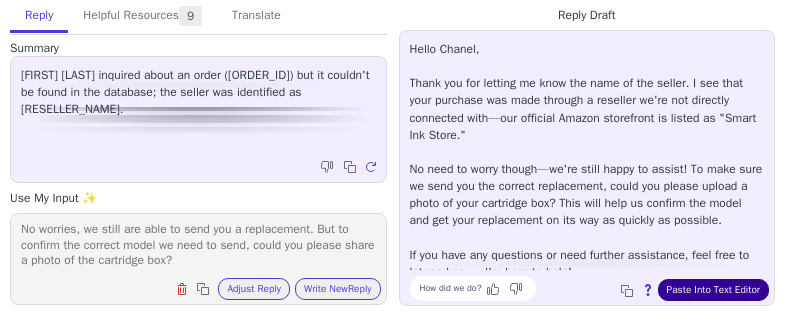click on "Paste Into Text Editor" at bounding box center (713, 290) 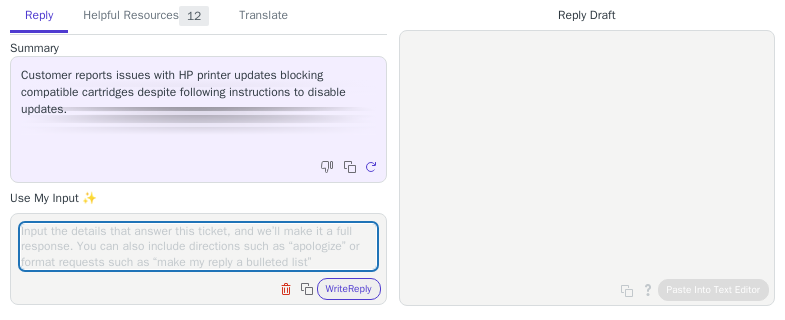 scroll, scrollTop: 0, scrollLeft: 0, axis: both 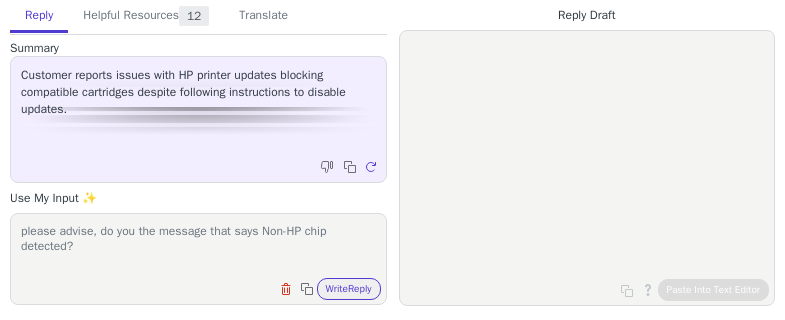 click on "please advise, do you the message that says Non-HP chip detected?" at bounding box center [198, 246] 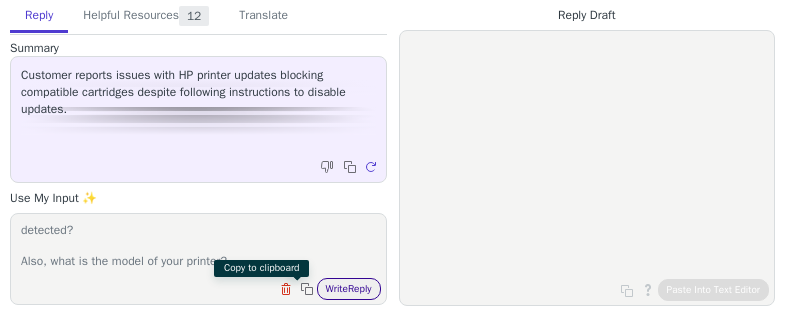 type on "please advise, do you the message that says Non-HP chip detected?
Also, what is the model of your printer?" 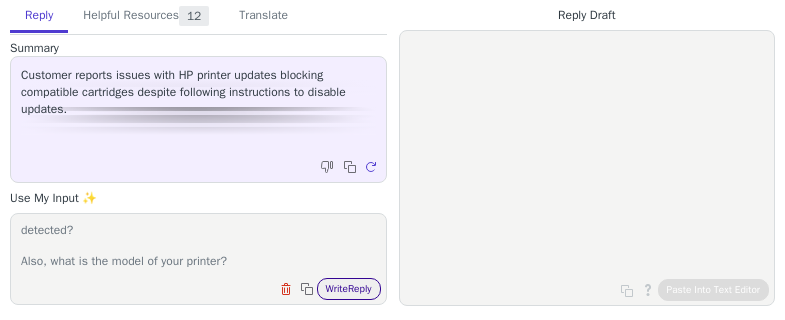 click on "Write  Reply" at bounding box center [349, 289] 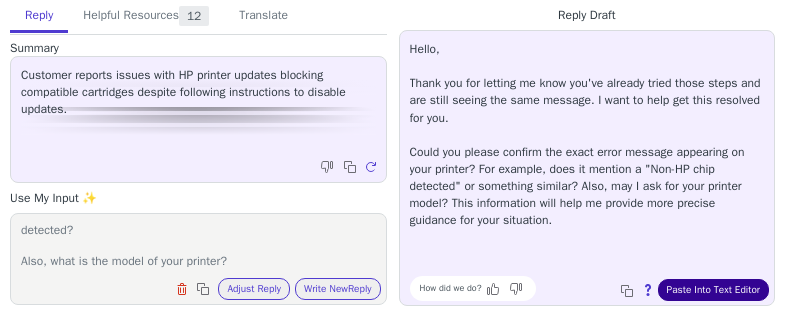 click on "Paste Into Text Editor" at bounding box center (713, 290) 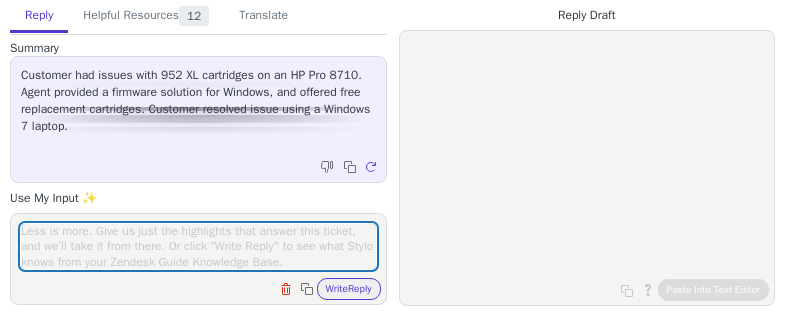 click at bounding box center (198, 246) 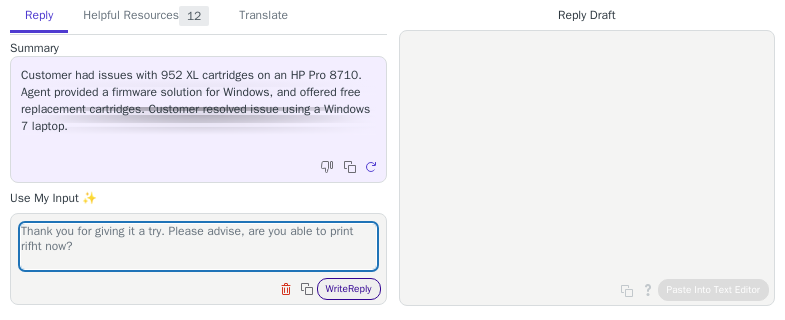type on "Thank you for giving it a try. Please advise, are you able to print rifht now?" 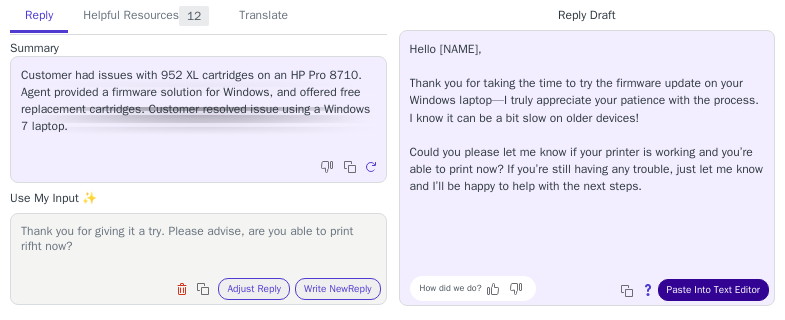 click on "Paste Into Text Editor" at bounding box center (713, 290) 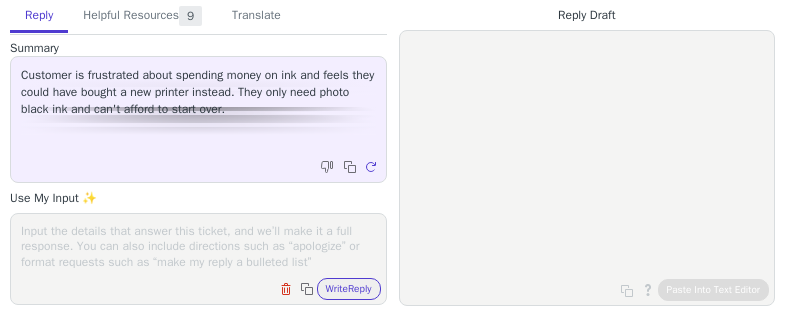 scroll, scrollTop: 0, scrollLeft: 0, axis: both 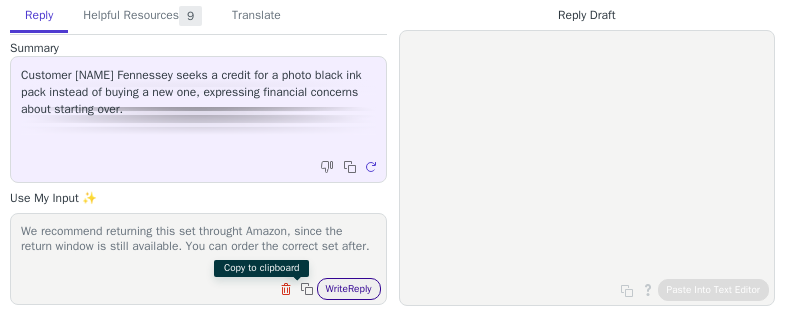 type on "We recommend returning this set throught Amazon, since the return window is still available. You can order the correct set after." 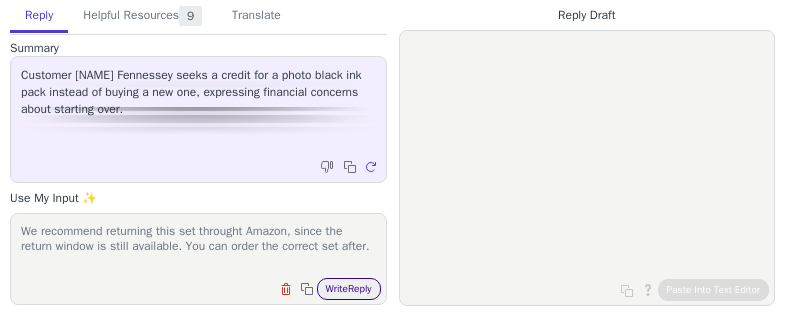 click on "Write  Reply" at bounding box center [349, 289] 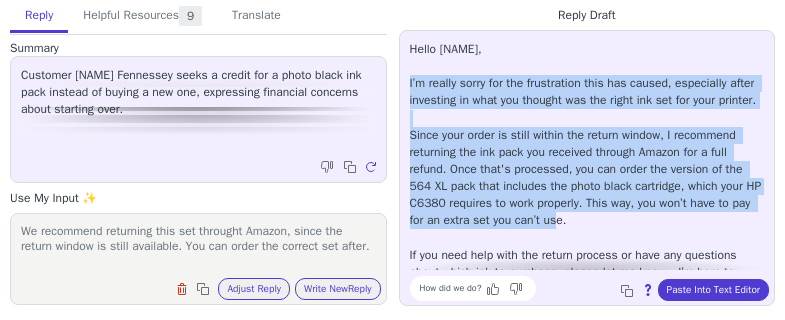 scroll, scrollTop: 45, scrollLeft: 0, axis: vertical 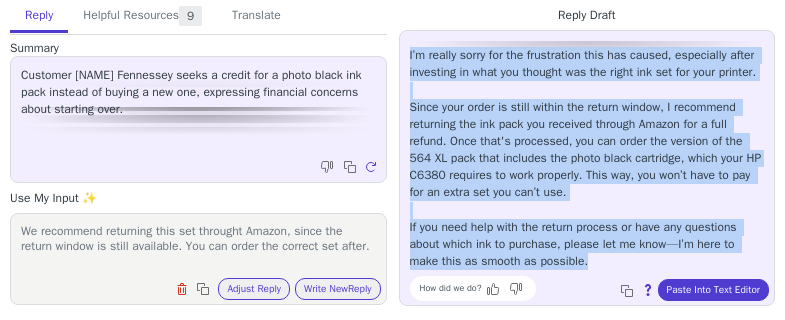 drag, startPoint x: 407, startPoint y: 78, endPoint x: 631, endPoint y: 266, distance: 292.43802 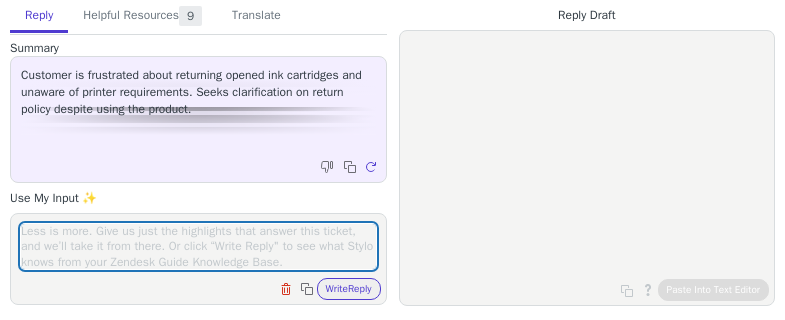 scroll, scrollTop: 0, scrollLeft: 0, axis: both 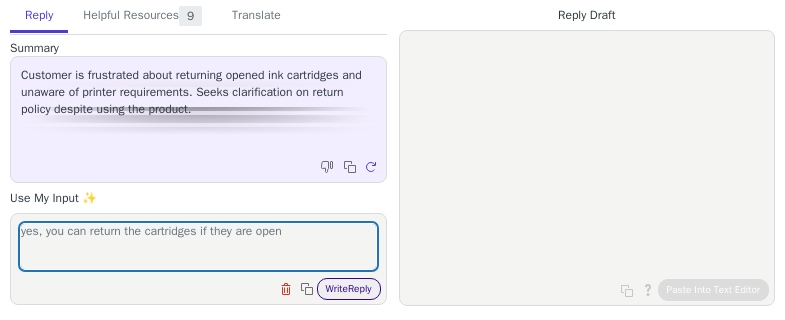 type on "yes, you can return the cartridges if they are open" 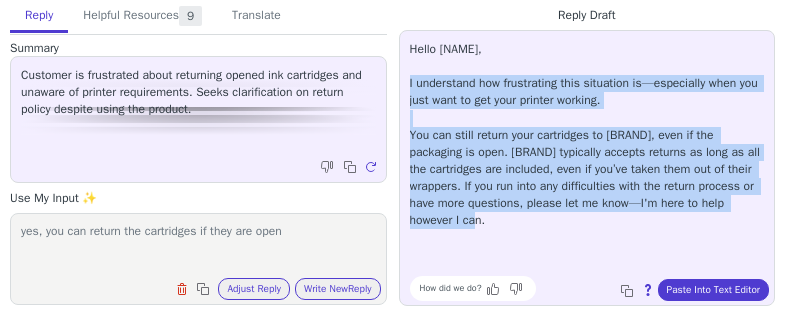 drag, startPoint x: 405, startPoint y: 77, endPoint x: 497, endPoint y: 218, distance: 168.35974 